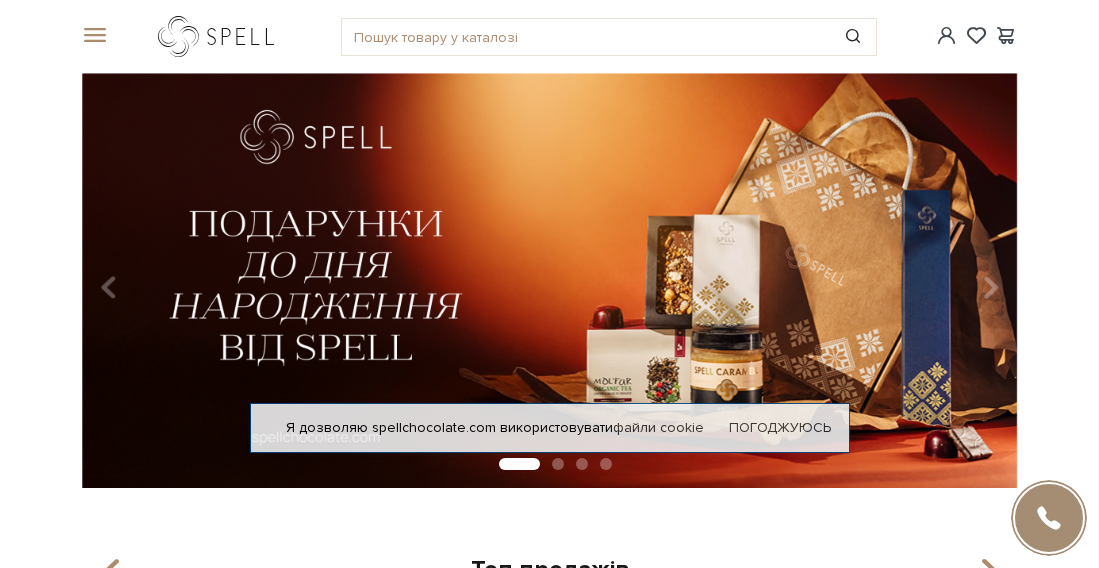 scroll, scrollTop: 0, scrollLeft: 0, axis: both 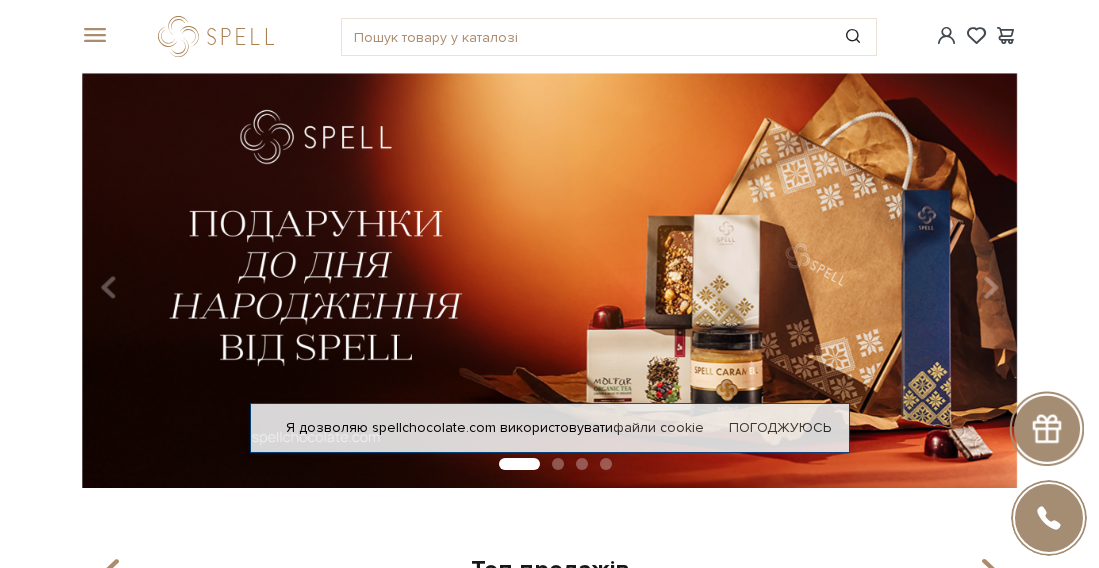 click at bounding box center [92, 36] 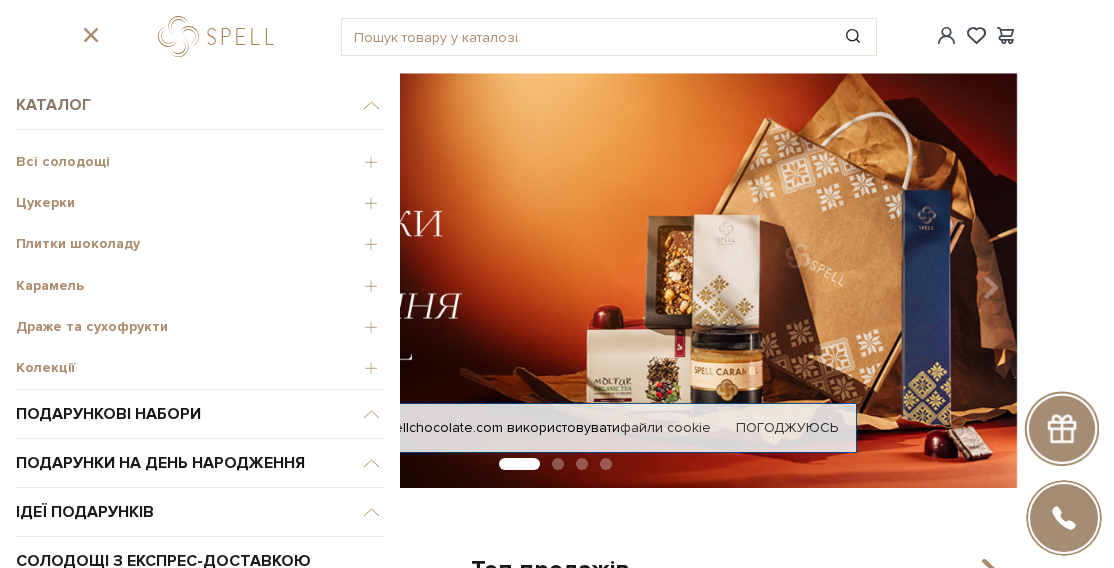 click on "Каталог" at bounding box center [200, 105] 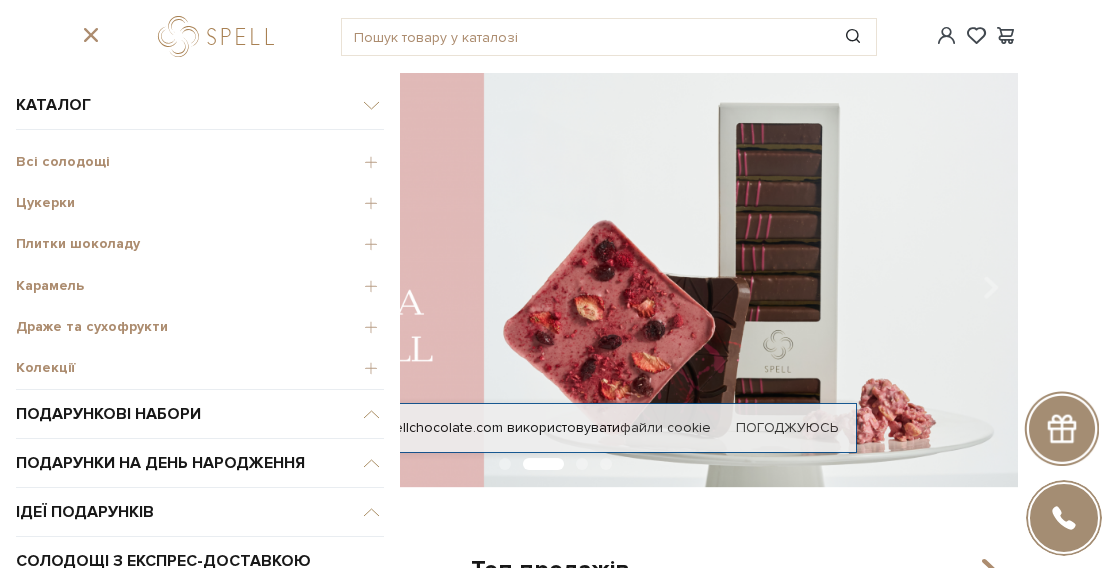 click on "Цукерки" at bounding box center (200, 203) 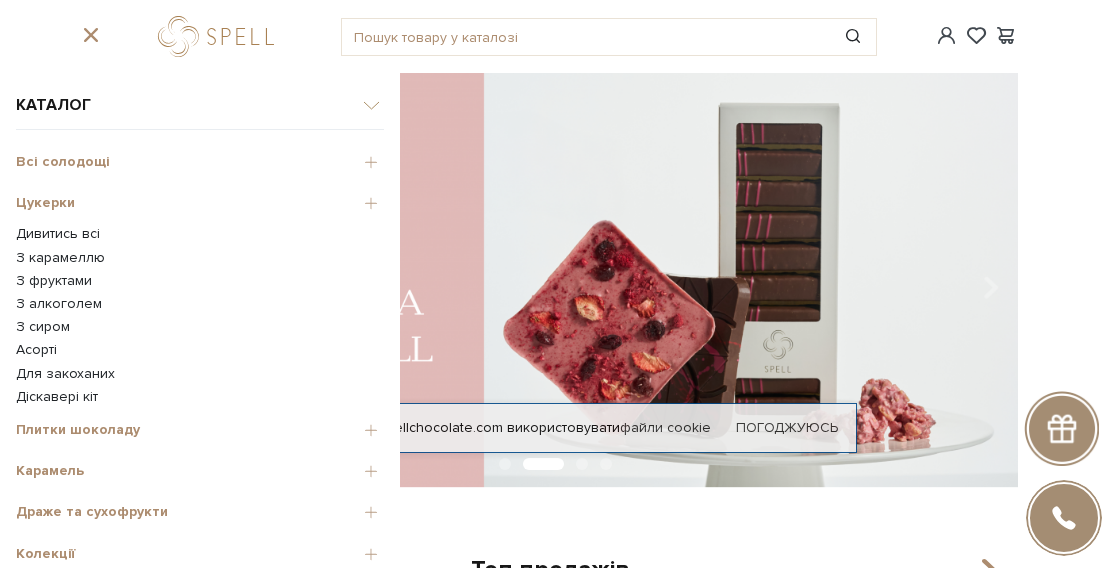 click on "Дивитись всі" at bounding box center (200, 234) 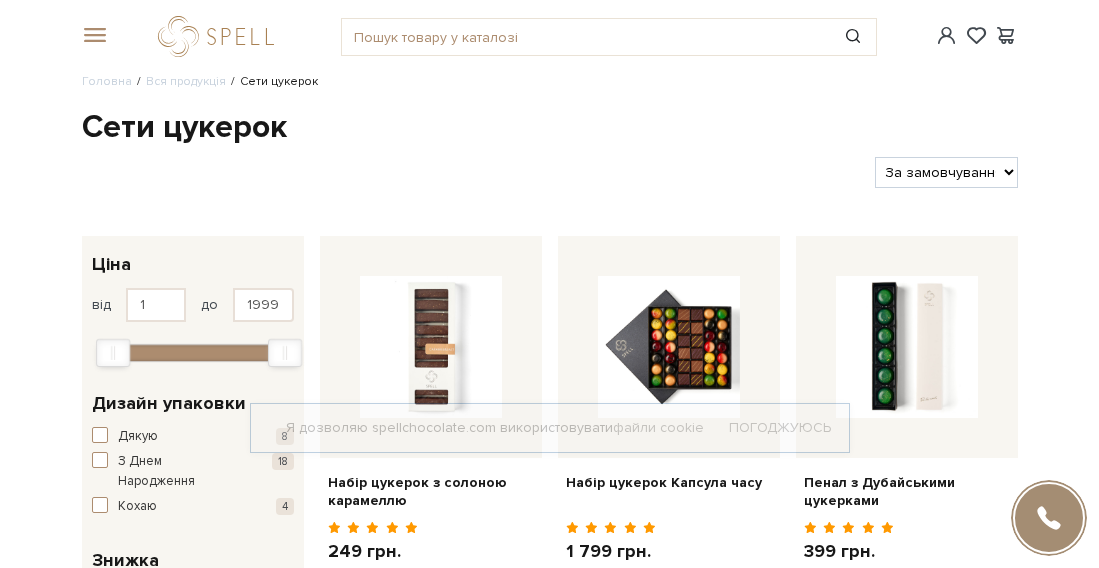 scroll, scrollTop: 0, scrollLeft: 0, axis: both 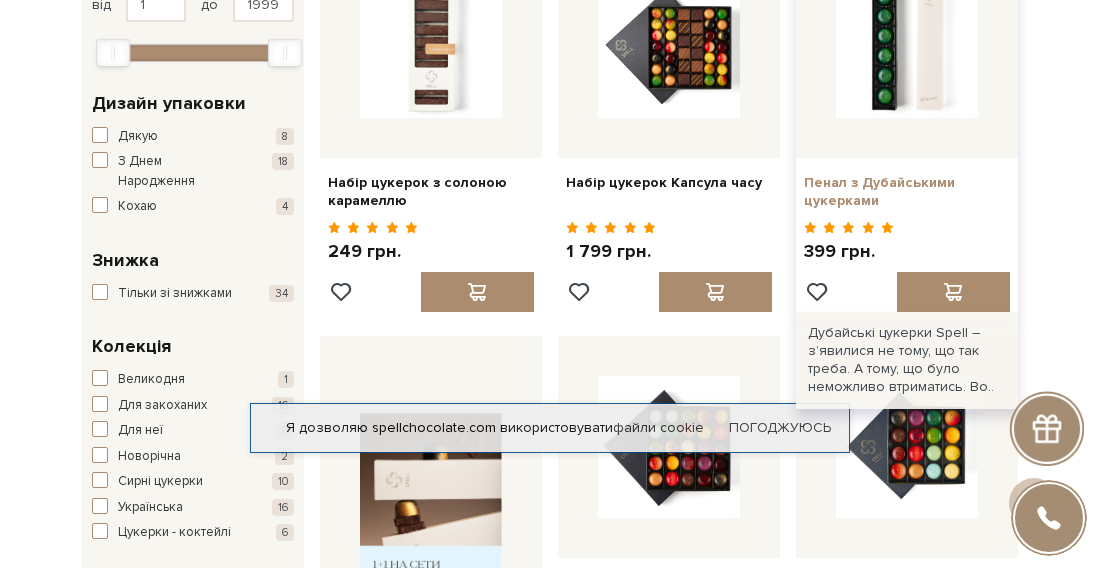 click on "Пенал з Дубайськими цукерками" at bounding box center [907, 192] 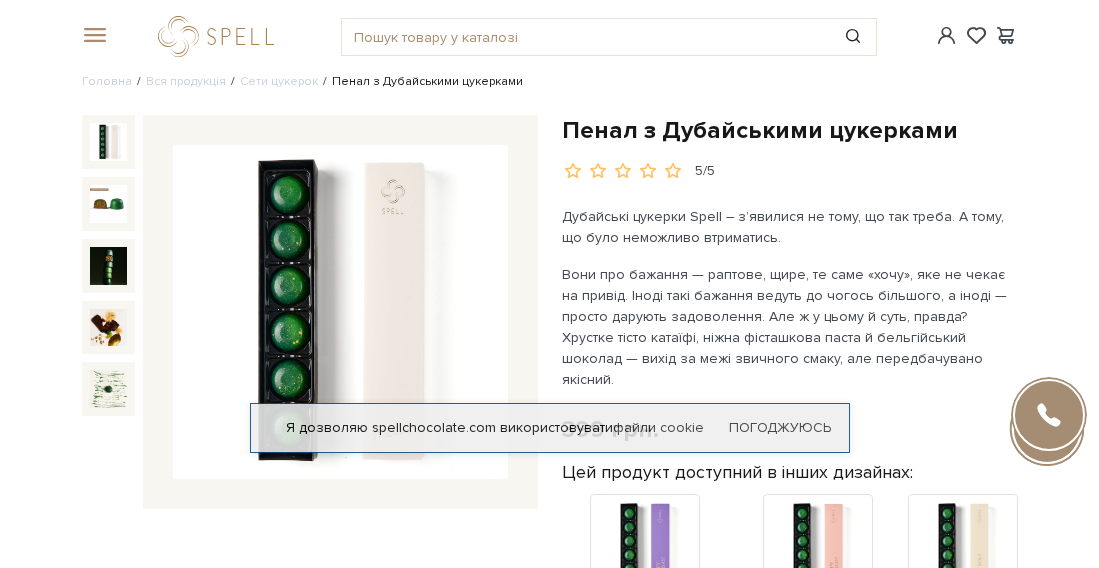 scroll, scrollTop: 0, scrollLeft: 0, axis: both 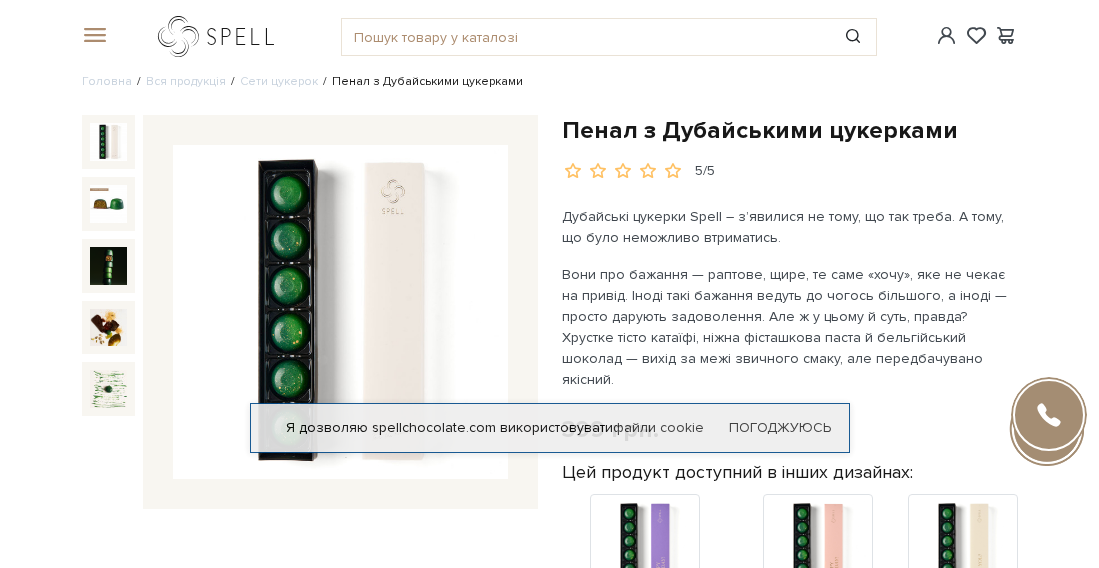 click at bounding box center [220, 36] 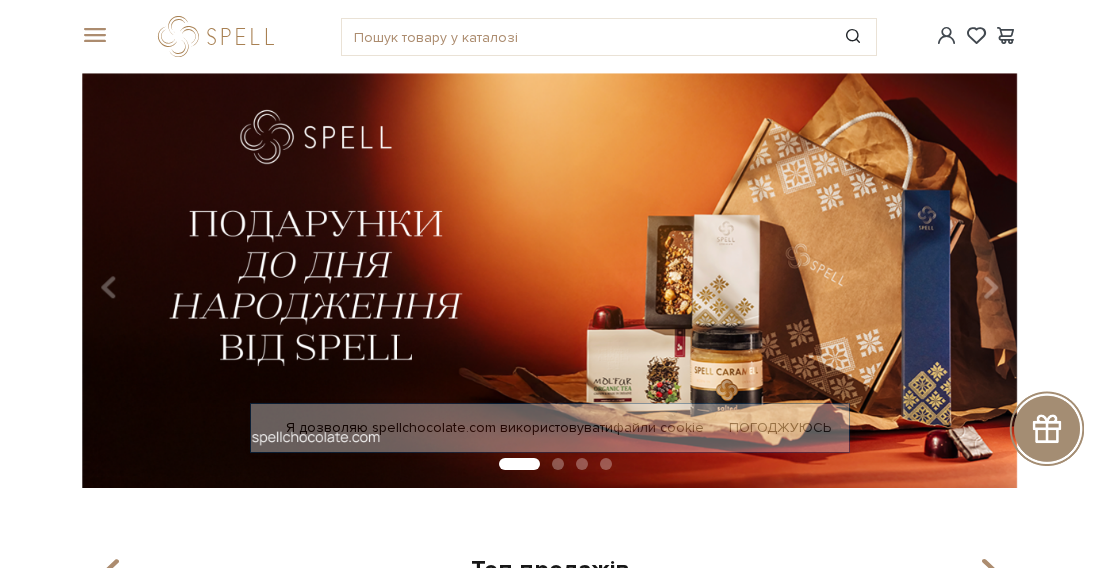 scroll, scrollTop: 0, scrollLeft: 0, axis: both 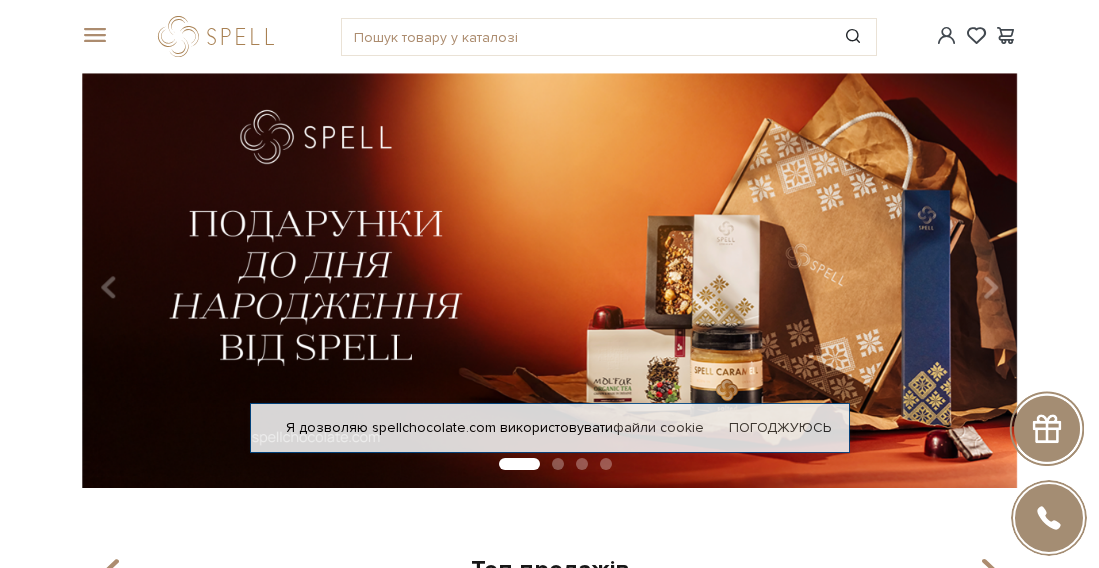 click at bounding box center (92, 36) 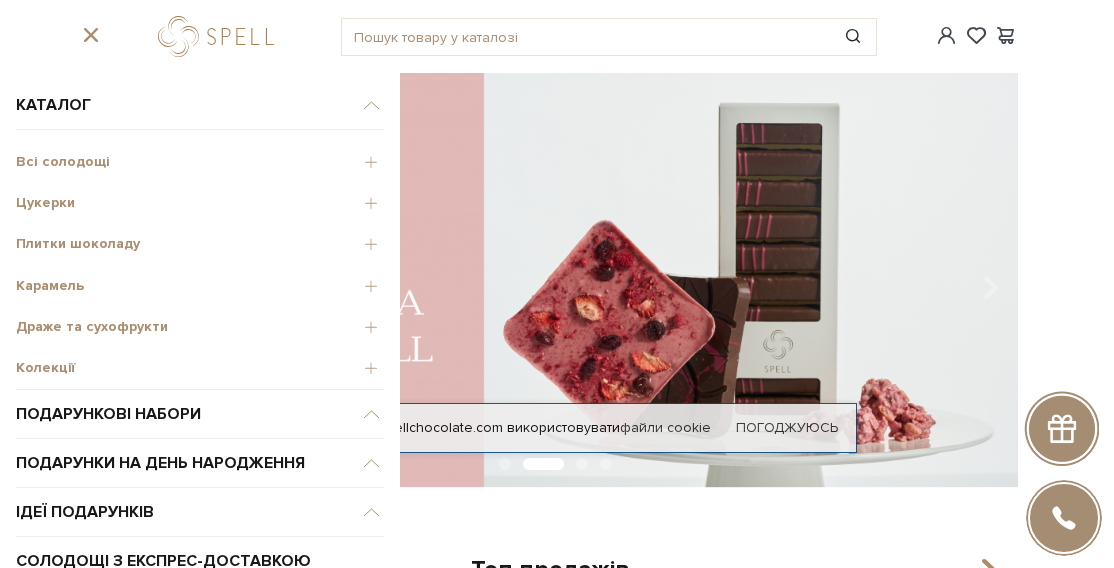 click on "Цукерки" at bounding box center (200, 203) 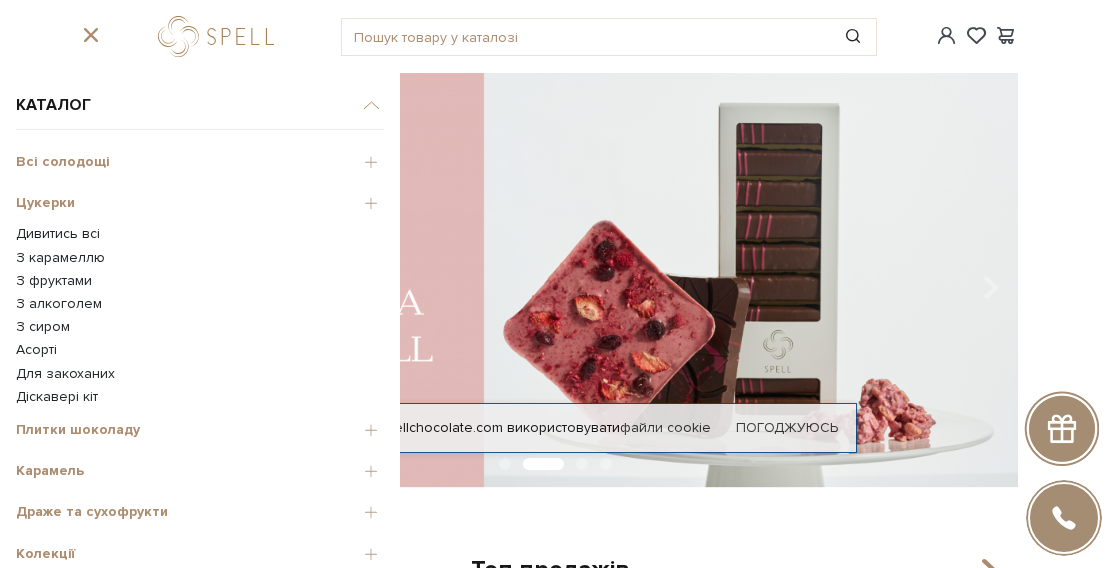 click on "Дивитись всі" at bounding box center [200, 234] 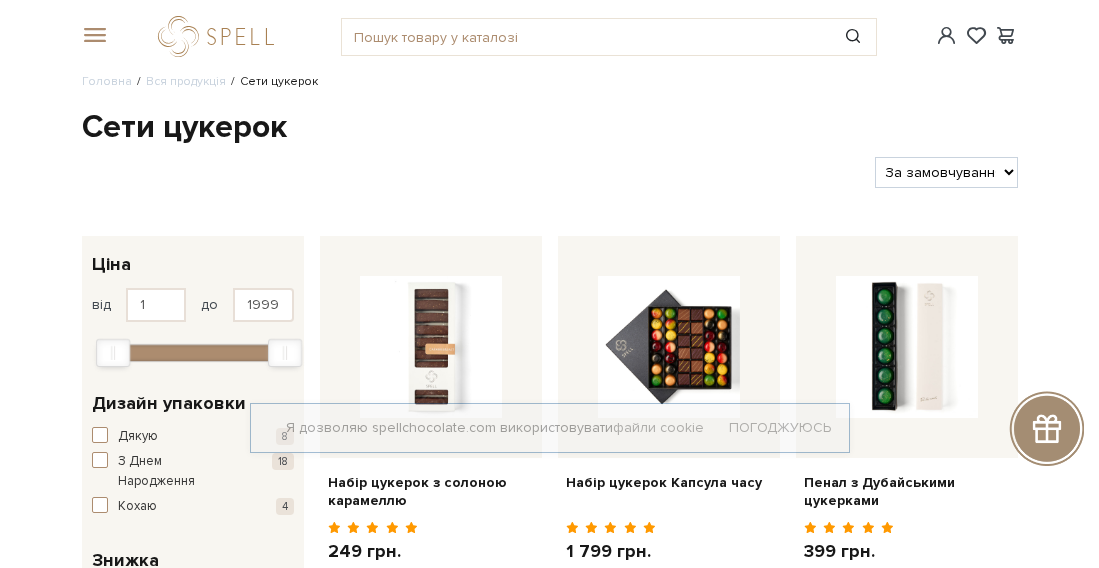 scroll, scrollTop: 0, scrollLeft: 0, axis: both 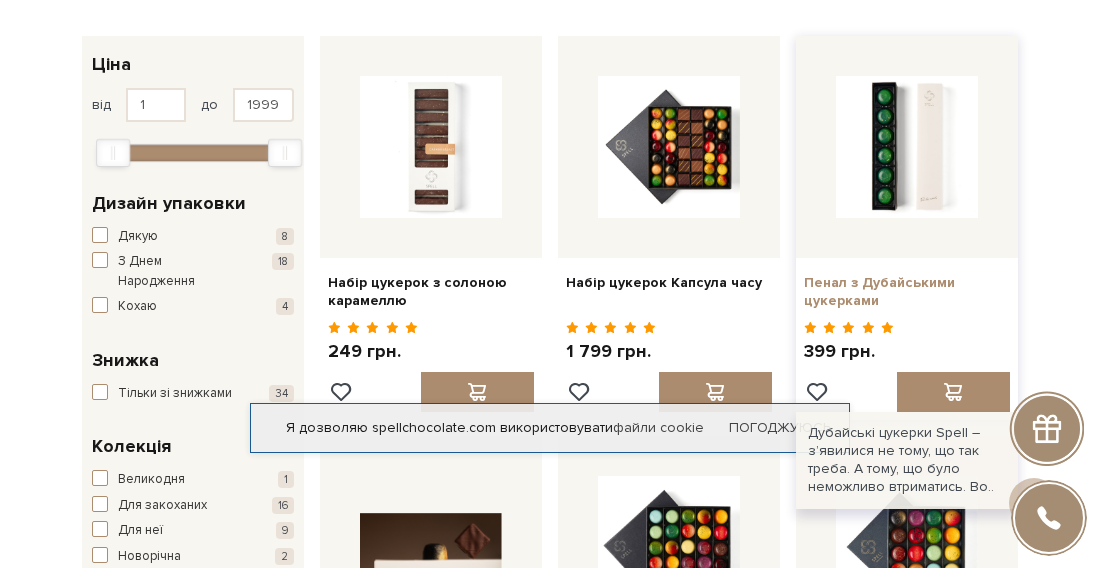 click on "Пенал з Дубайськими цукерками" at bounding box center (907, 292) 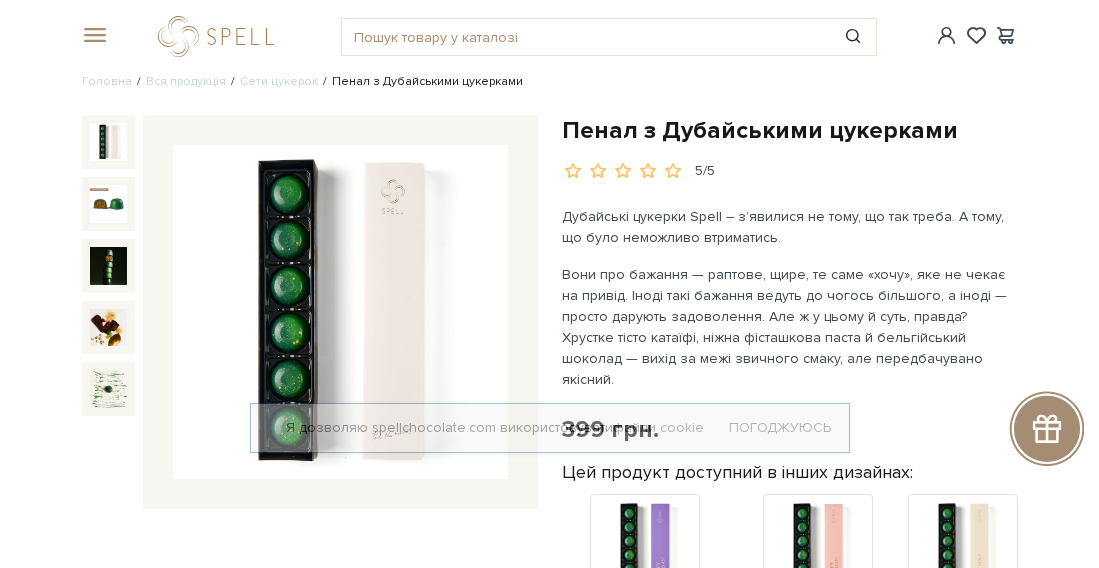 scroll, scrollTop: 0, scrollLeft: 0, axis: both 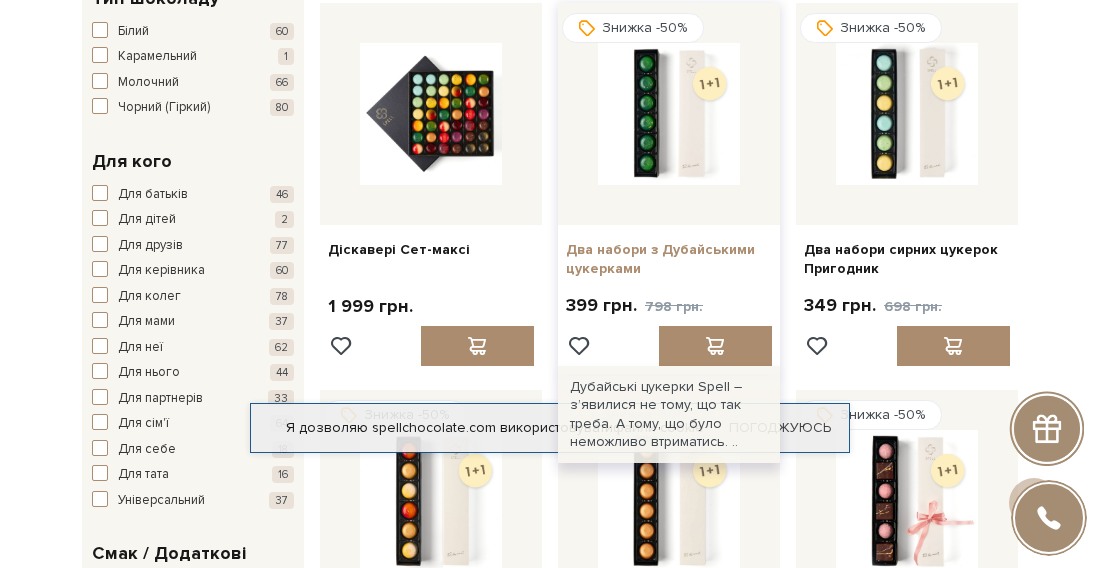 click on "Два набори з Дубайськими цукерками" at bounding box center (669, 259) 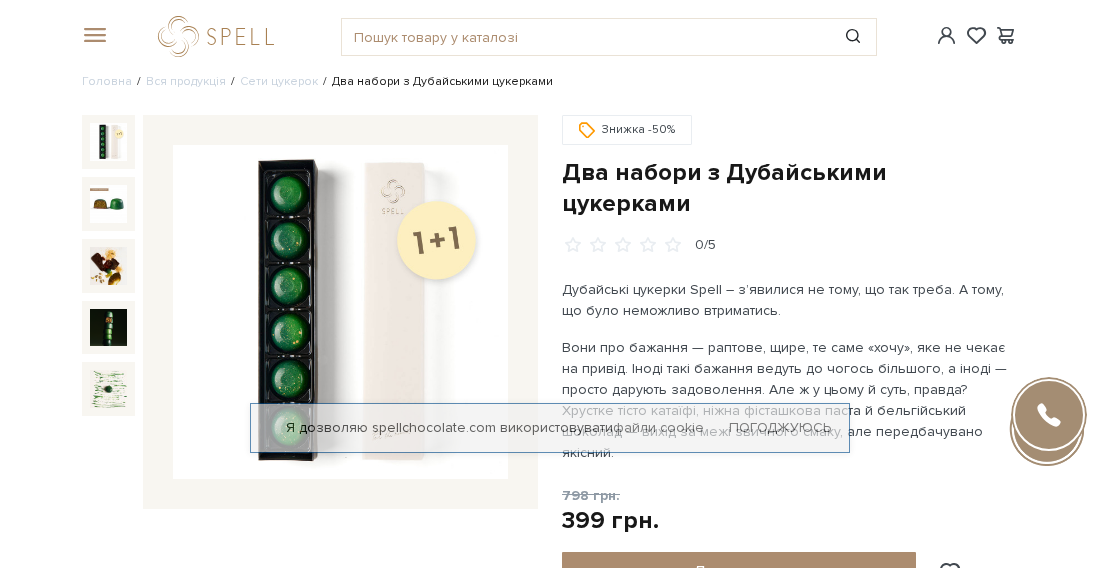 scroll, scrollTop: 0, scrollLeft: 0, axis: both 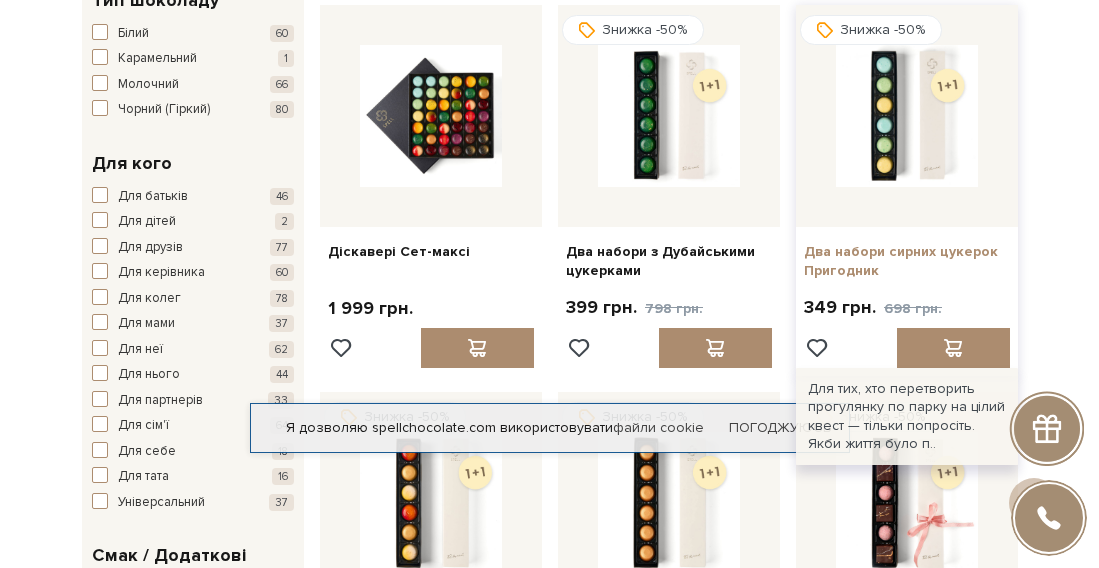 click on "Два набори сирних цукерок Пригодник" at bounding box center (907, 261) 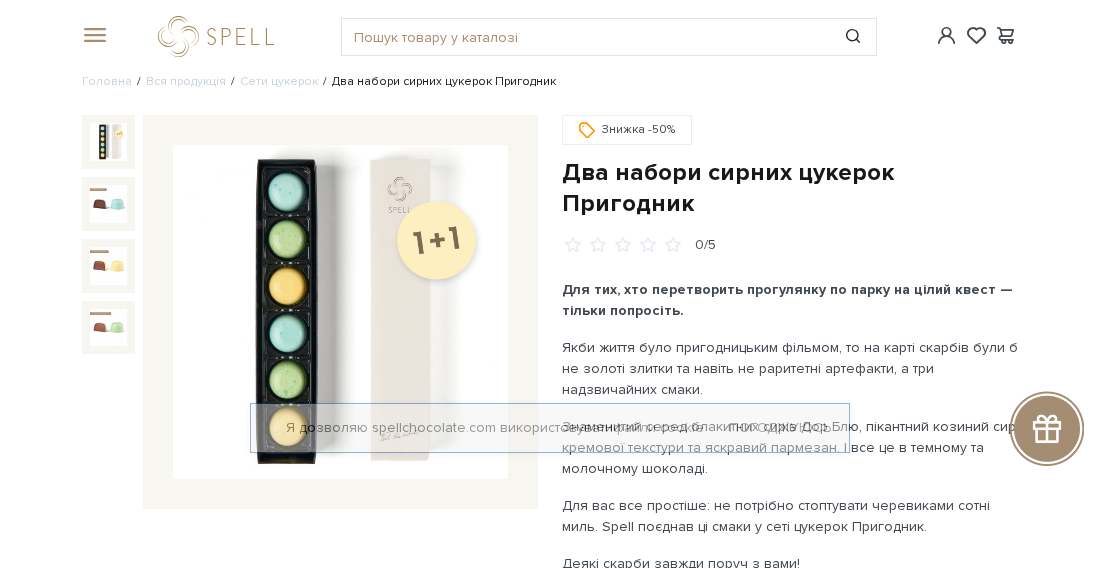 scroll, scrollTop: 0, scrollLeft: 0, axis: both 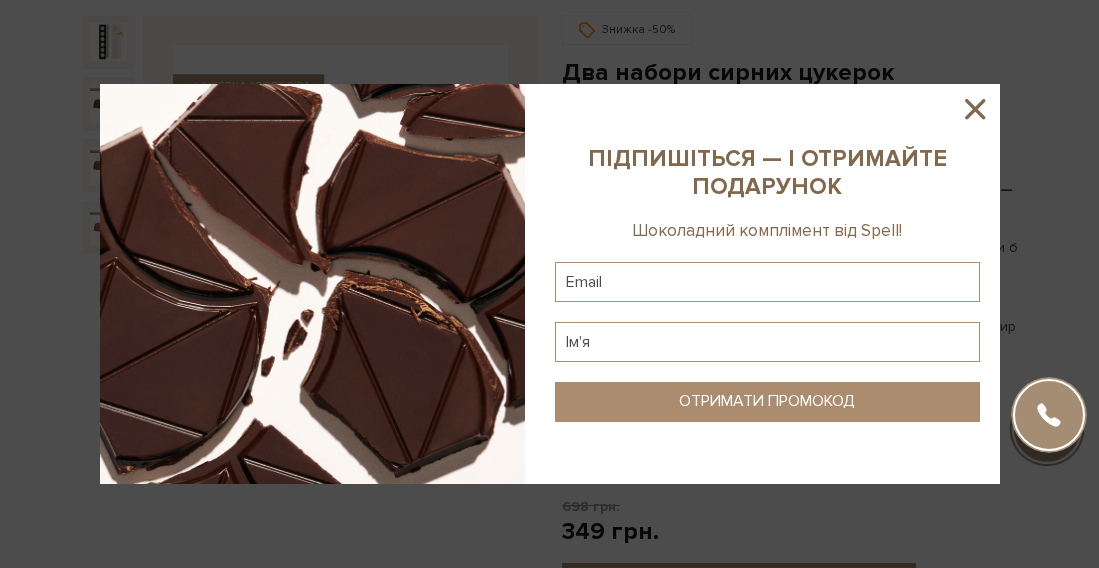 click 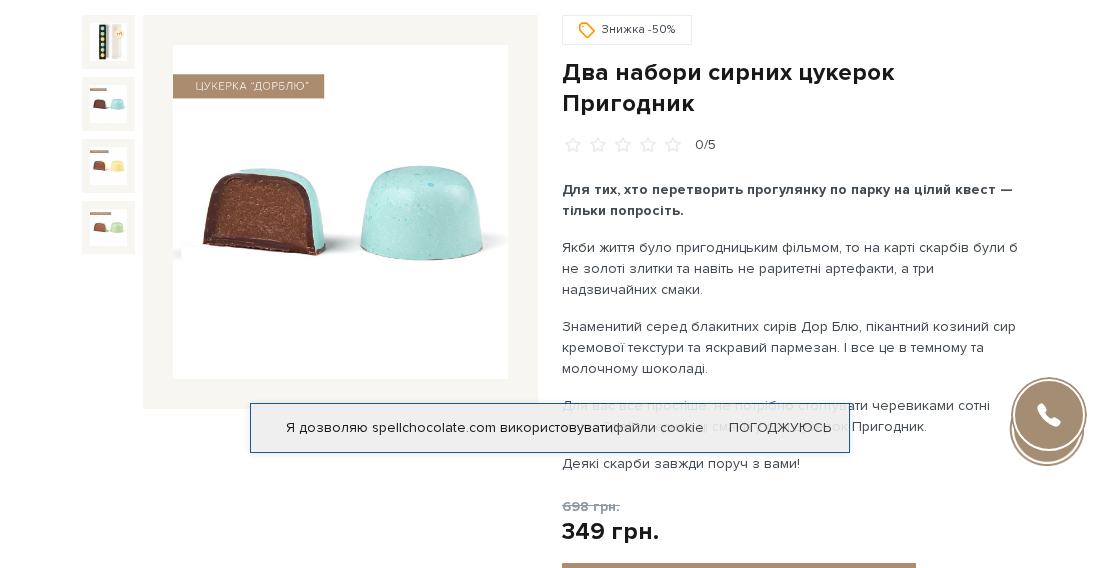 click on "Якби життя було пригодницьким фільмом, то на карті скарбів були б не золоті злитки та навіть не раритетні артефакти, а три надзвичайних смаки." at bounding box center [790, 268] 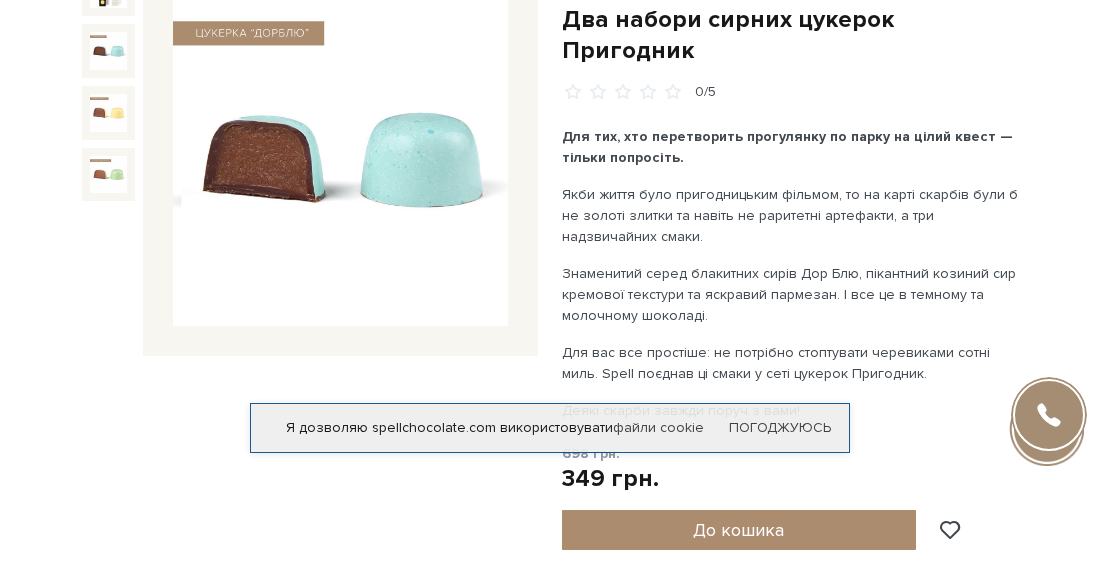 scroll, scrollTop: 200, scrollLeft: 0, axis: vertical 